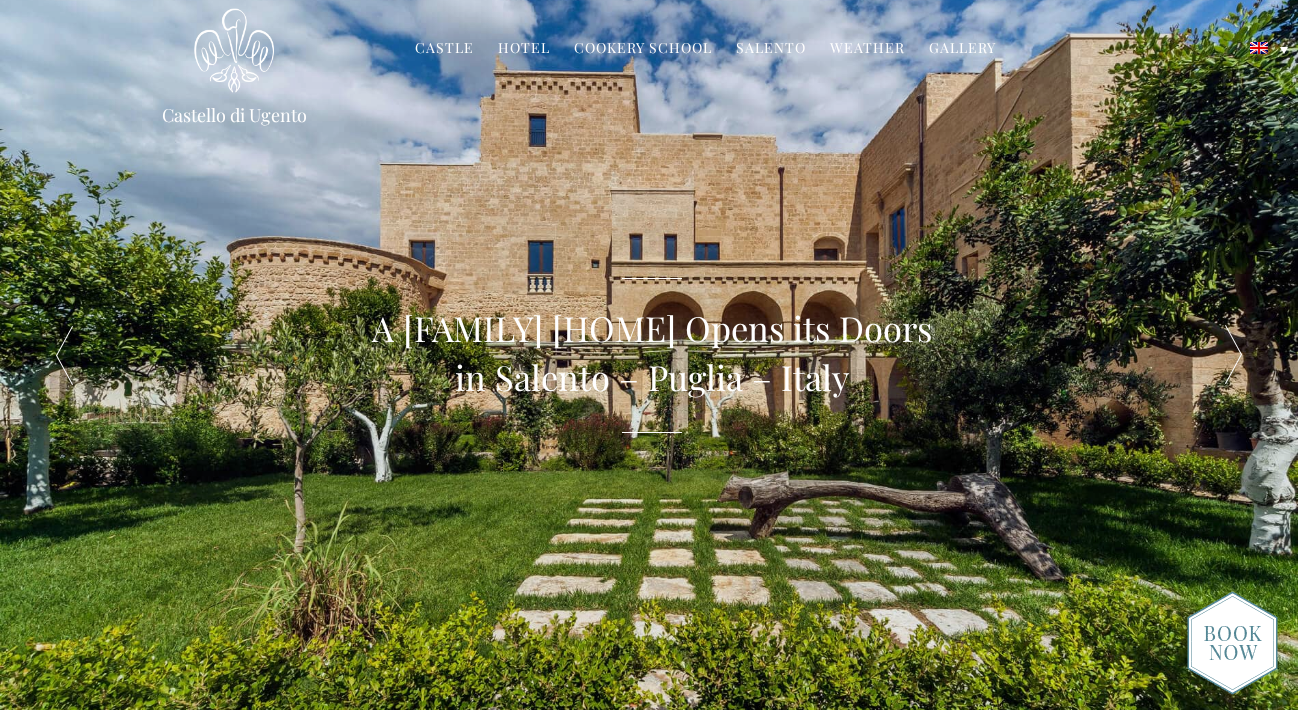 scroll, scrollTop: 0, scrollLeft: 0, axis: both 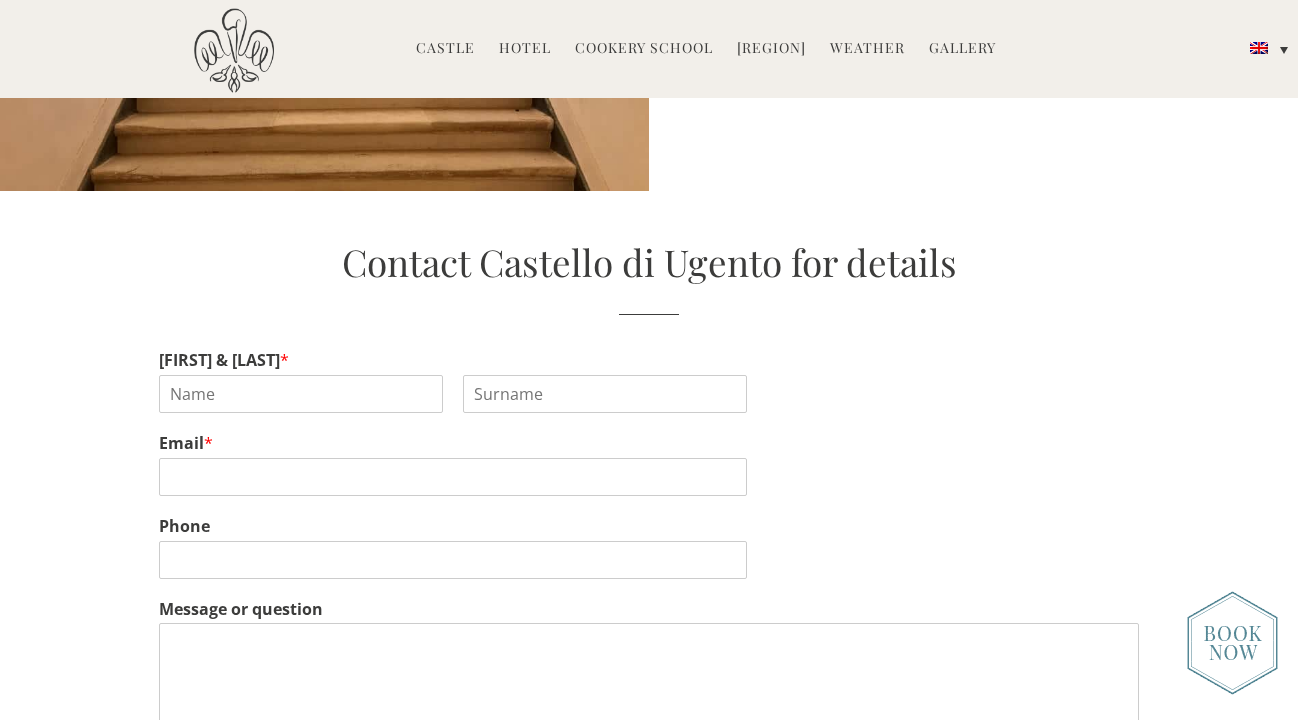 click on "Castle" at bounding box center [445, 49] 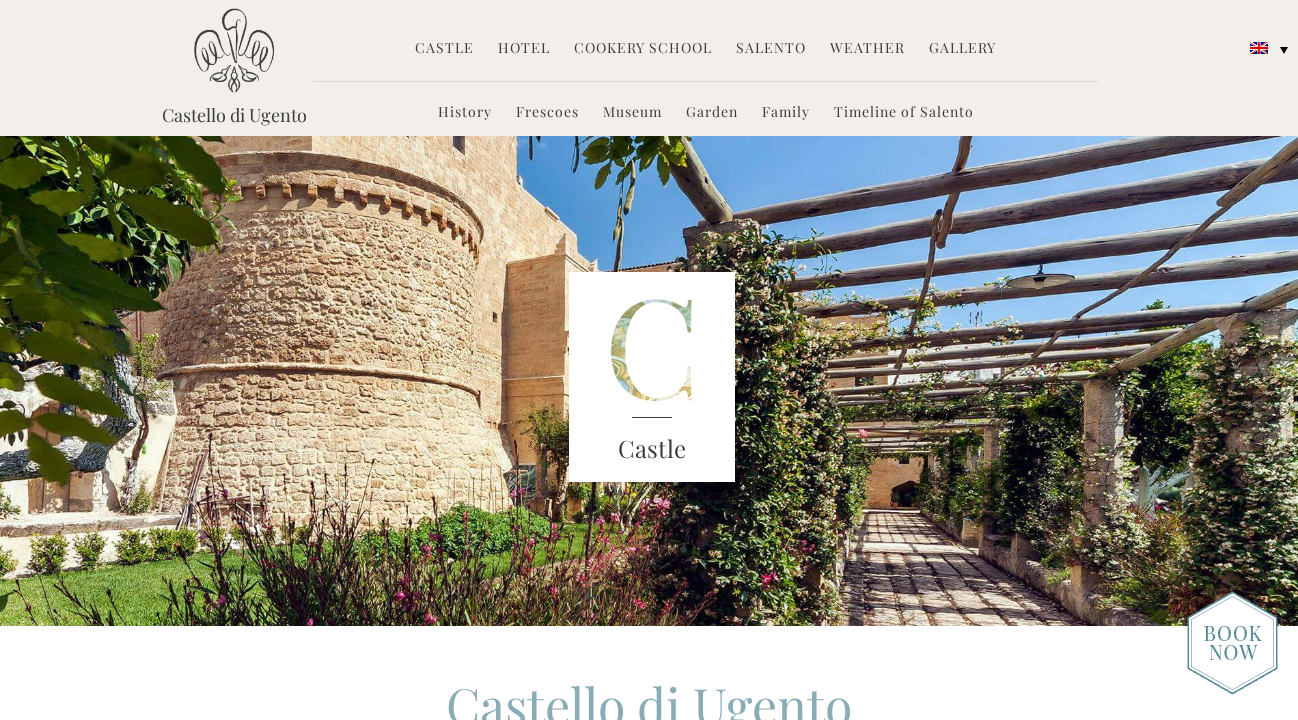 scroll, scrollTop: 0, scrollLeft: 0, axis: both 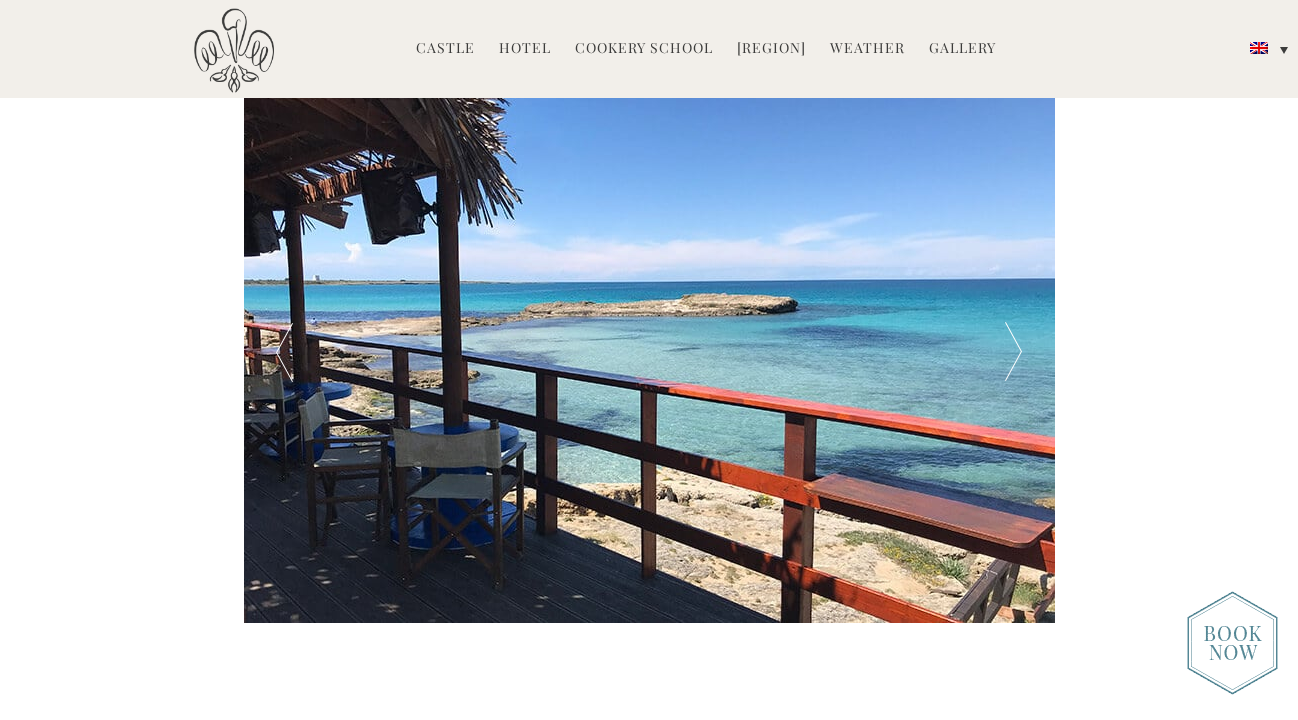 click at bounding box center [1013, 353] 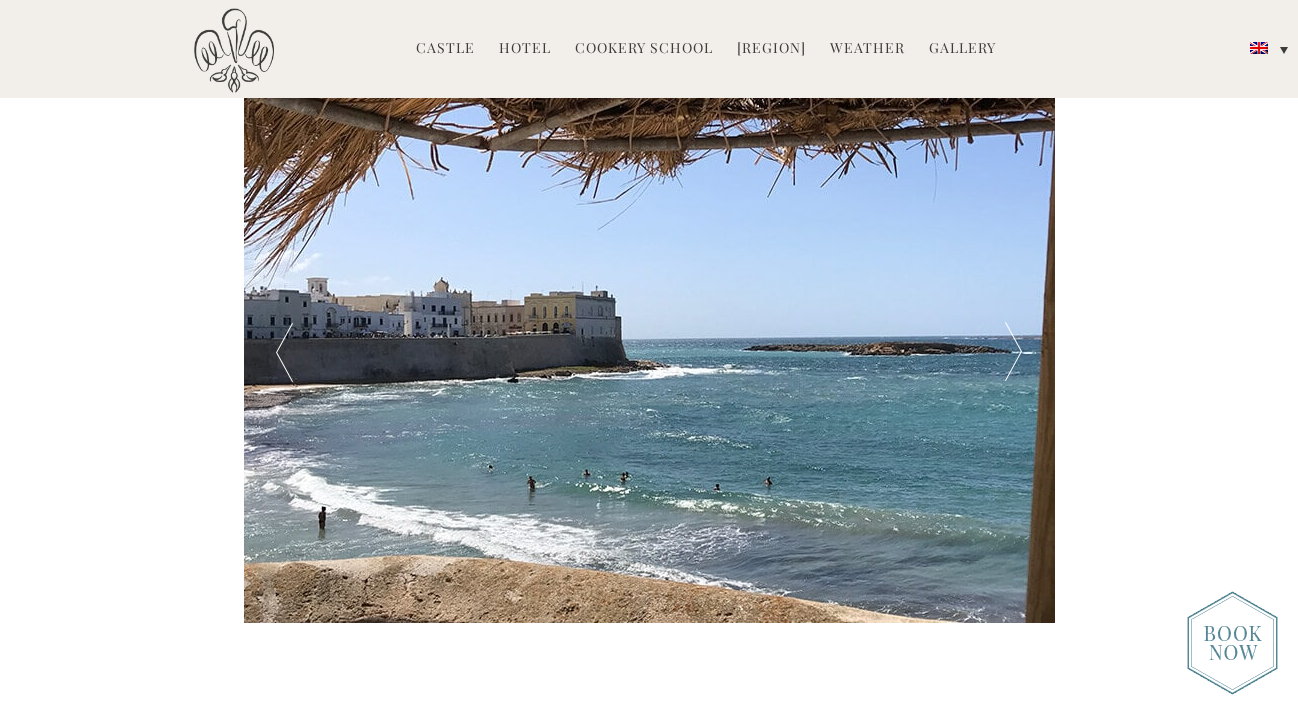 click at bounding box center [1013, 353] 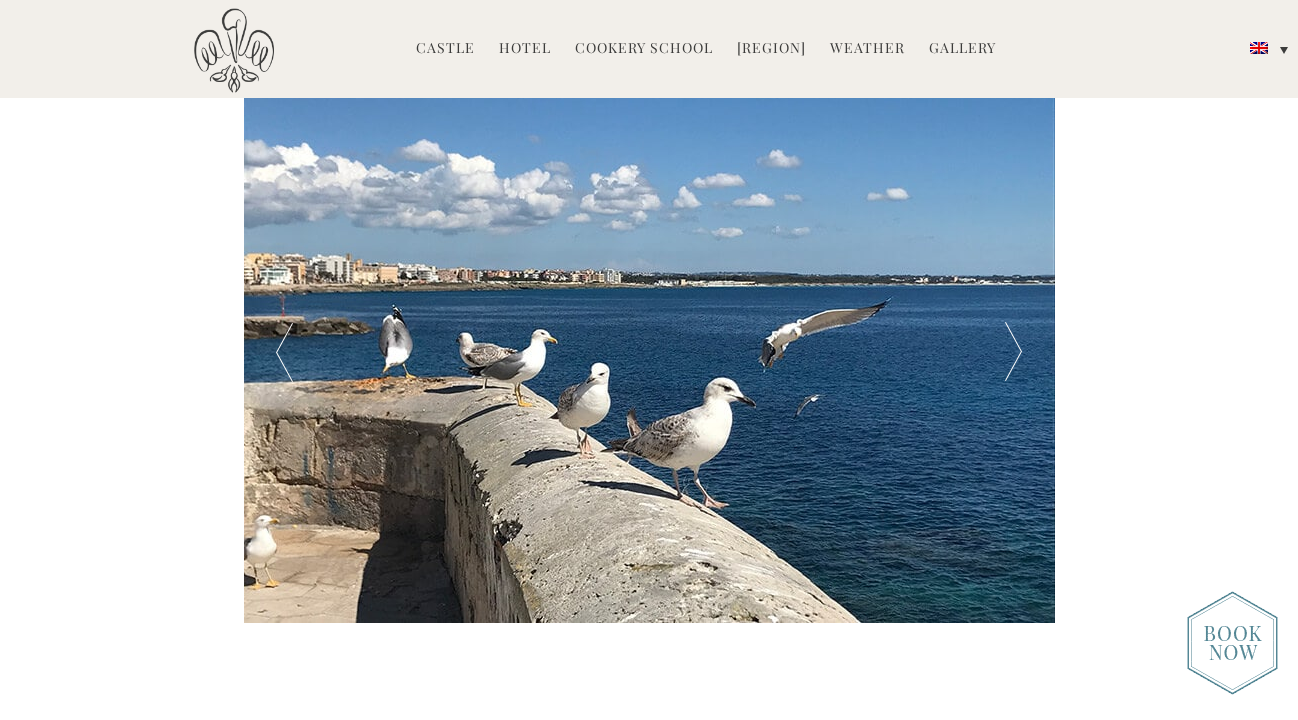 click at bounding box center (1013, 353) 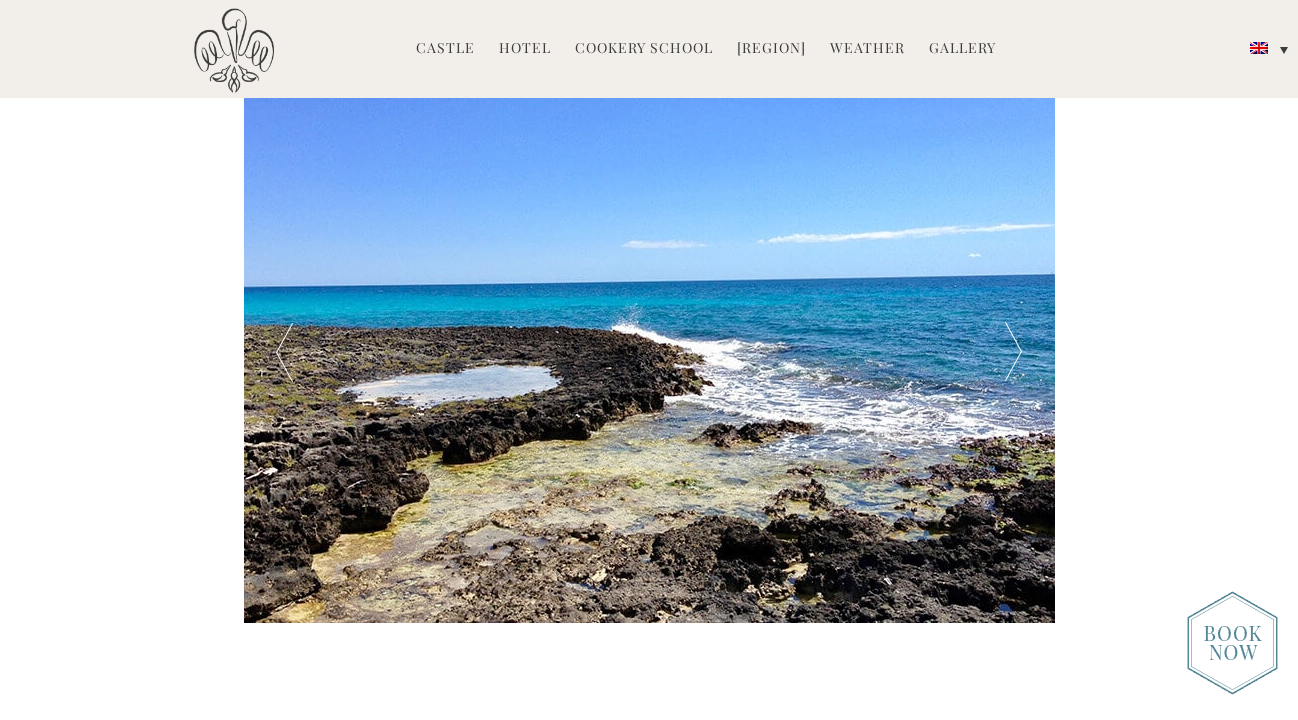click at bounding box center [1013, 353] 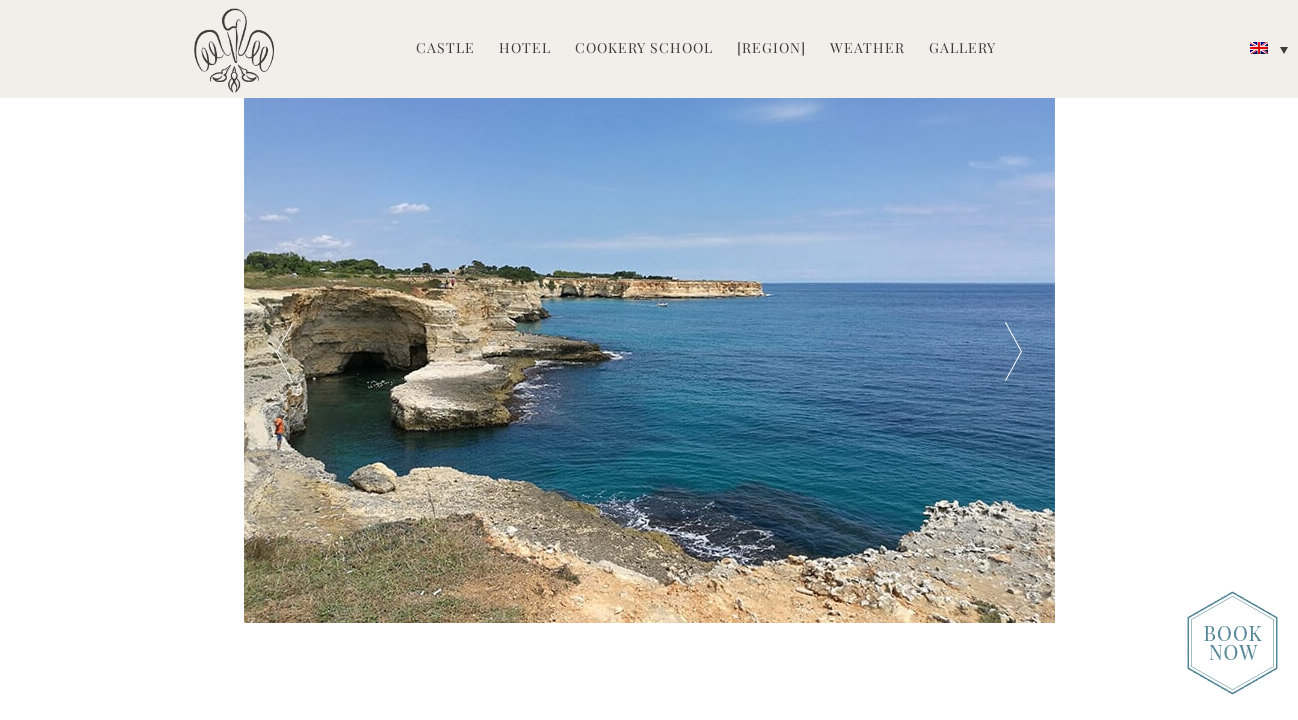 click at bounding box center (1013, 353) 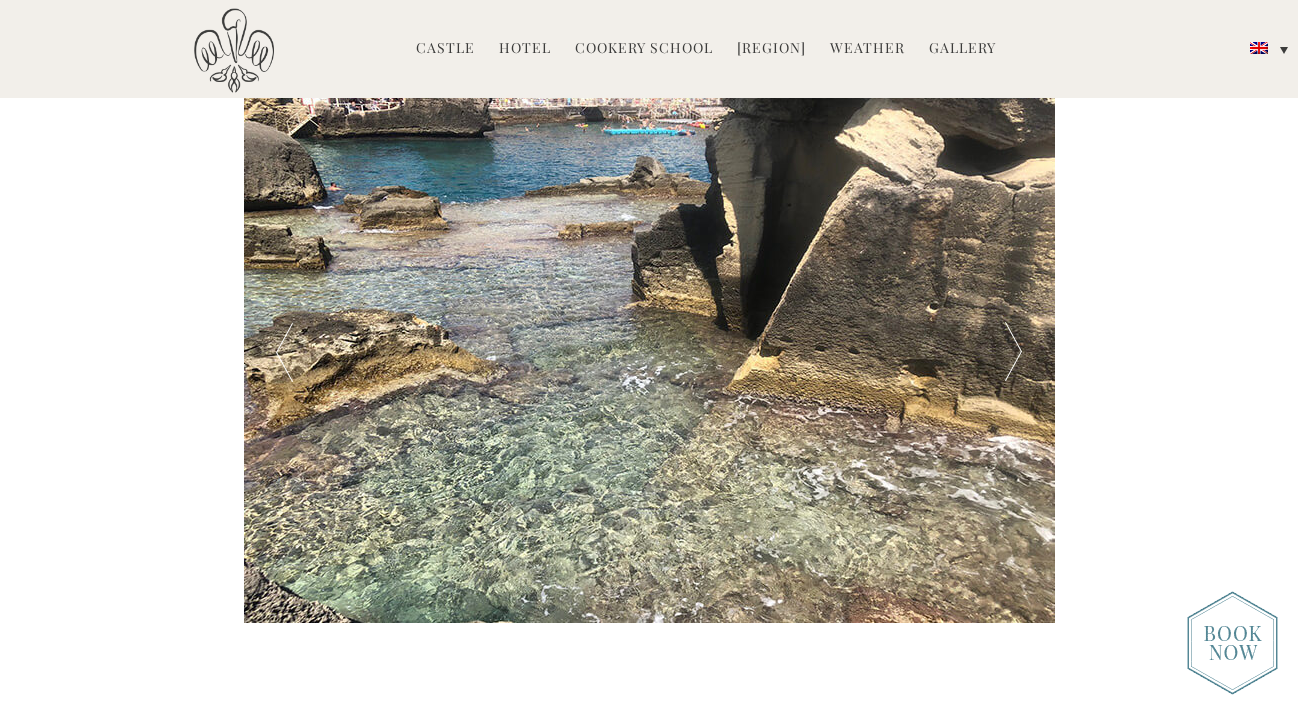 click at bounding box center [1013, 353] 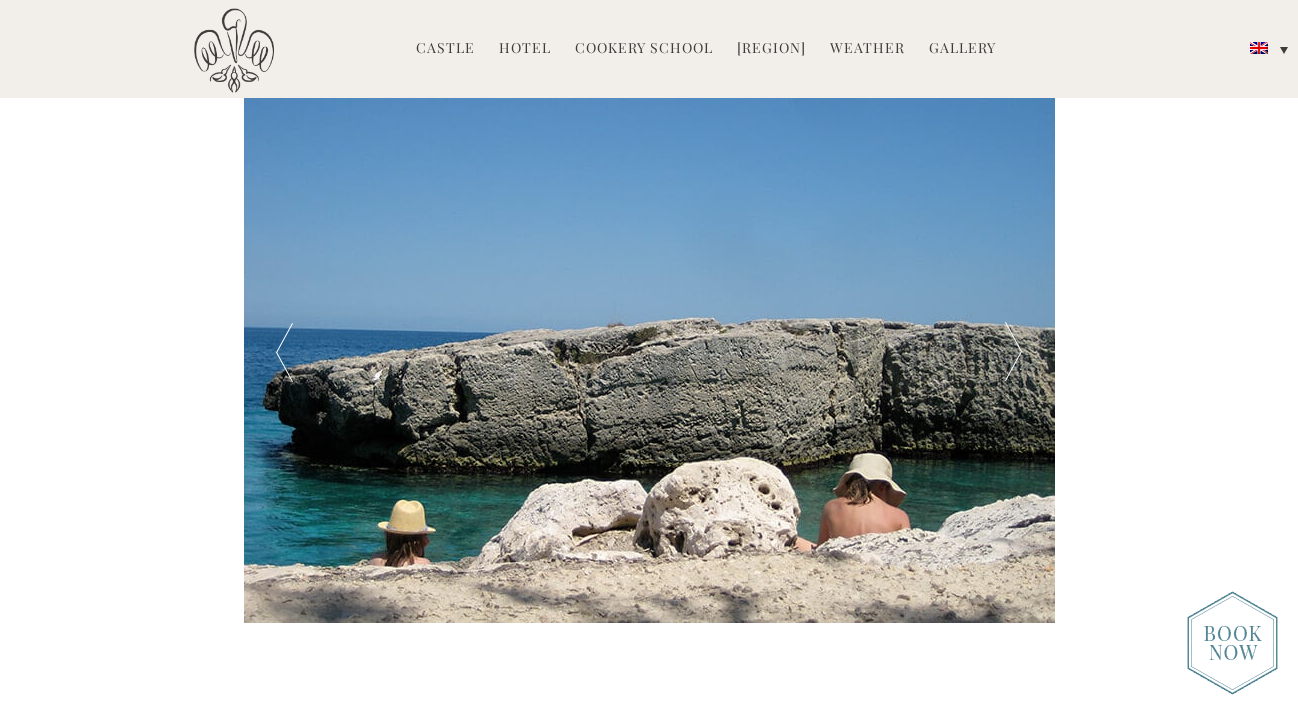 click on "Cookery School" at bounding box center [644, 49] 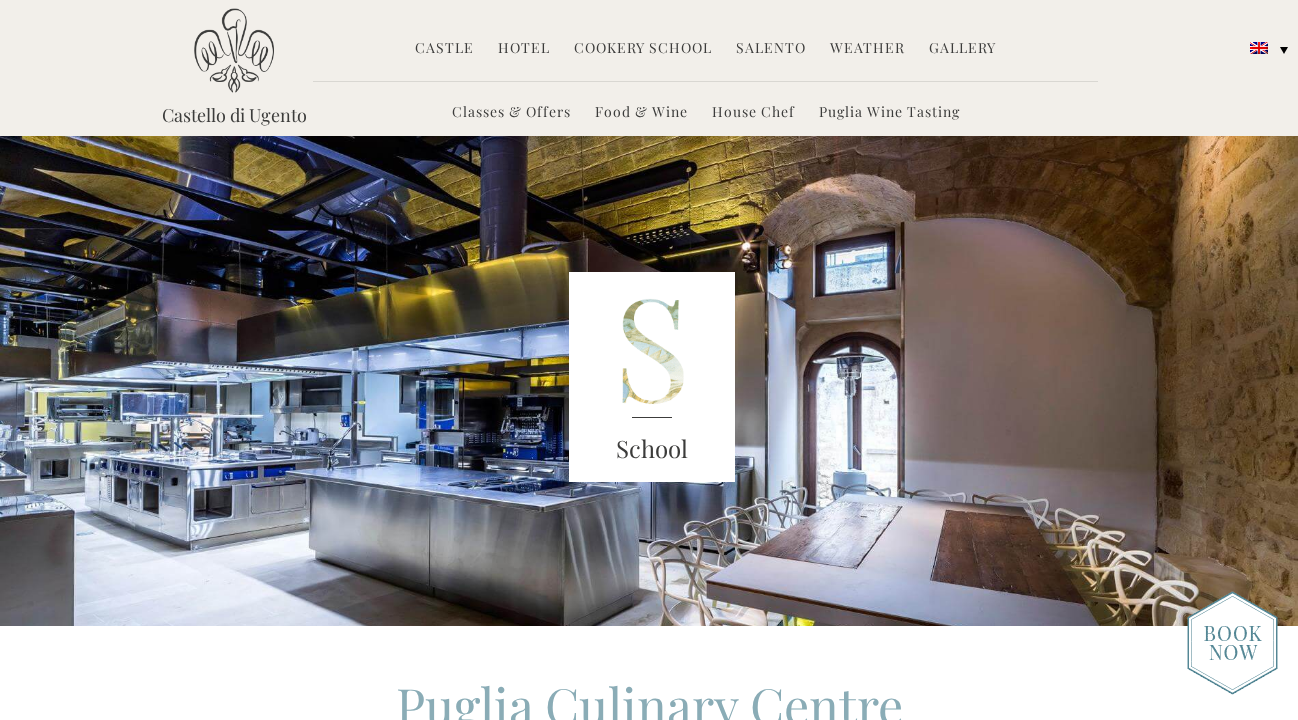 scroll, scrollTop: 0, scrollLeft: 0, axis: both 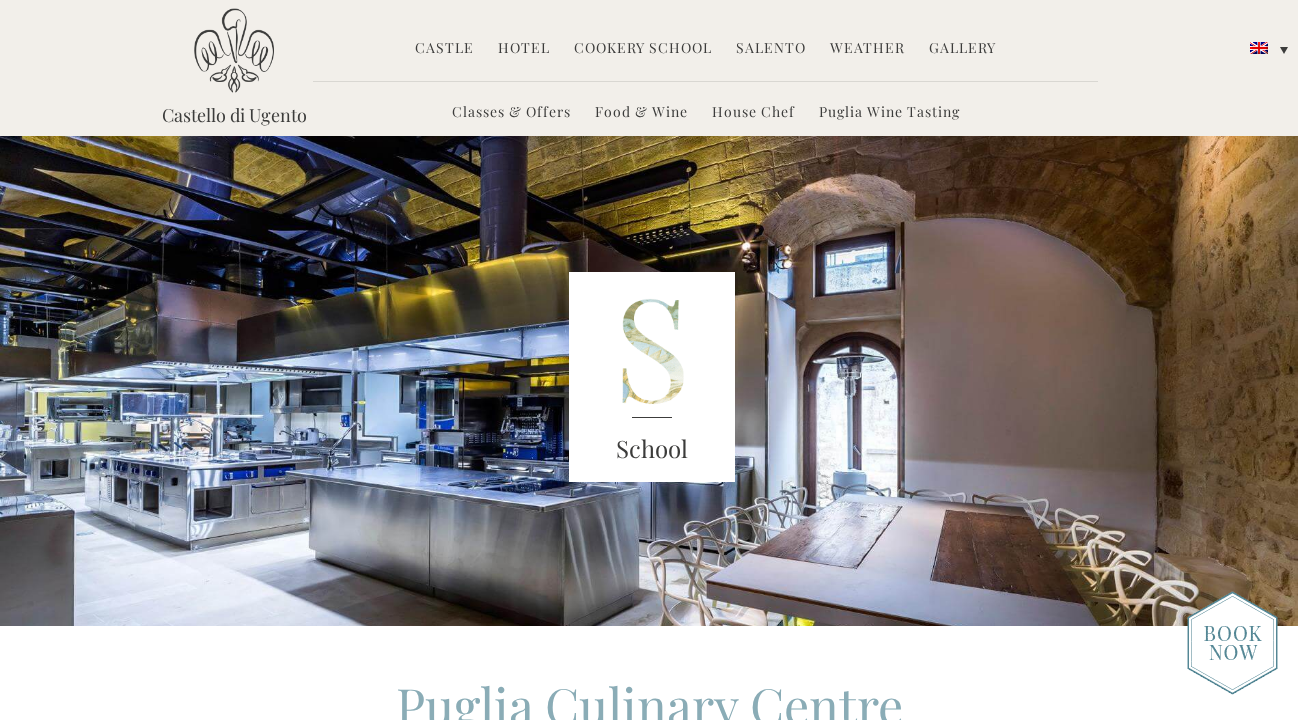 click on "Salento" at bounding box center (771, 49) 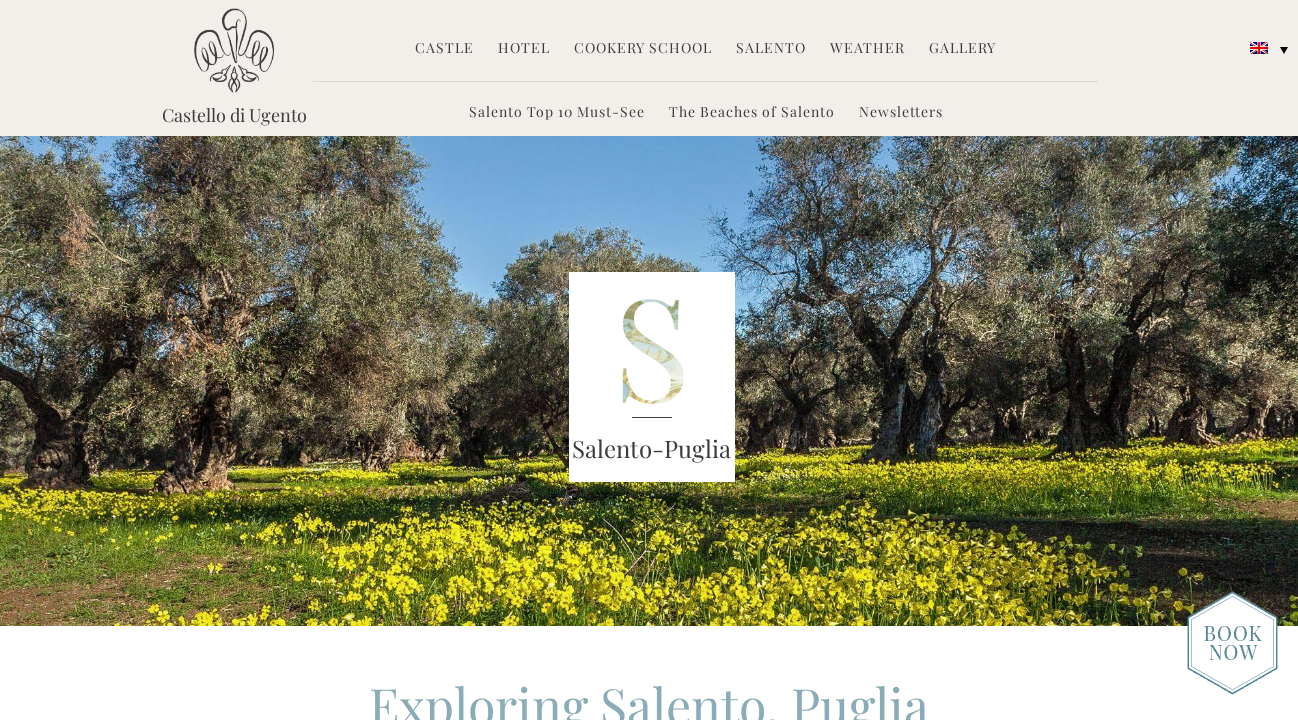scroll, scrollTop: 0, scrollLeft: 0, axis: both 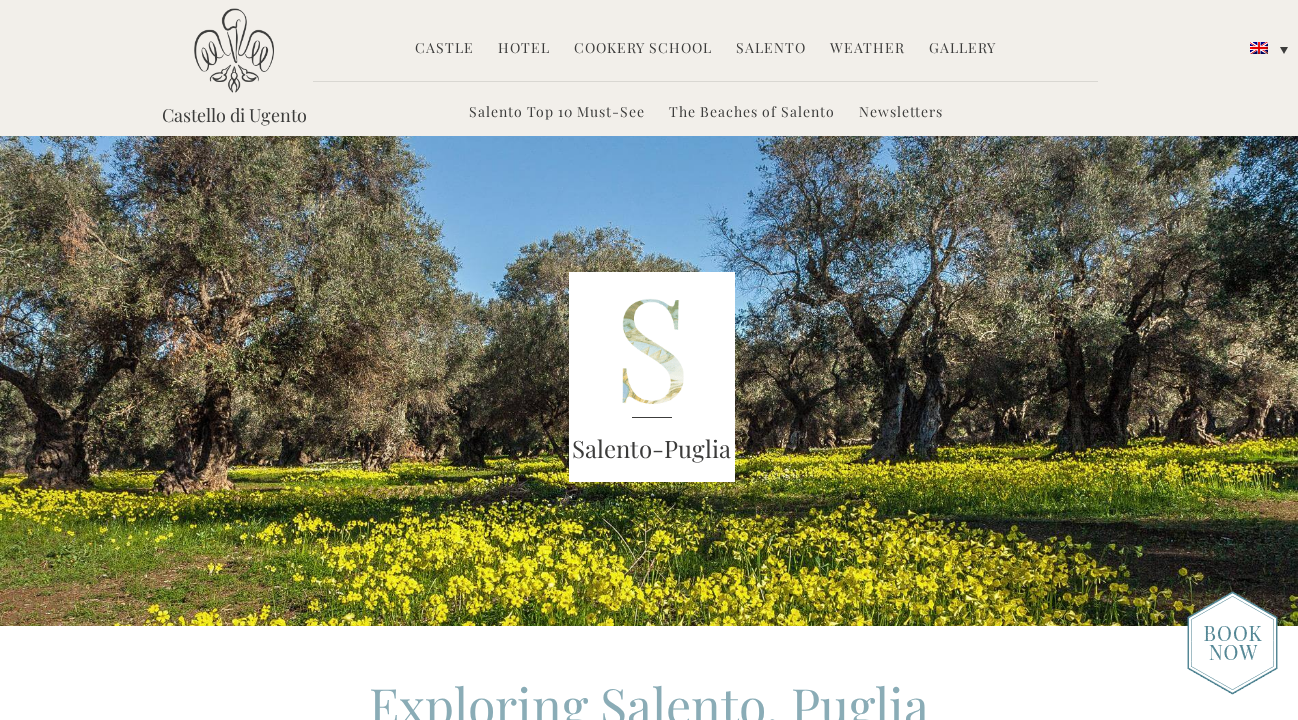 click on "Weather" at bounding box center (867, 49) 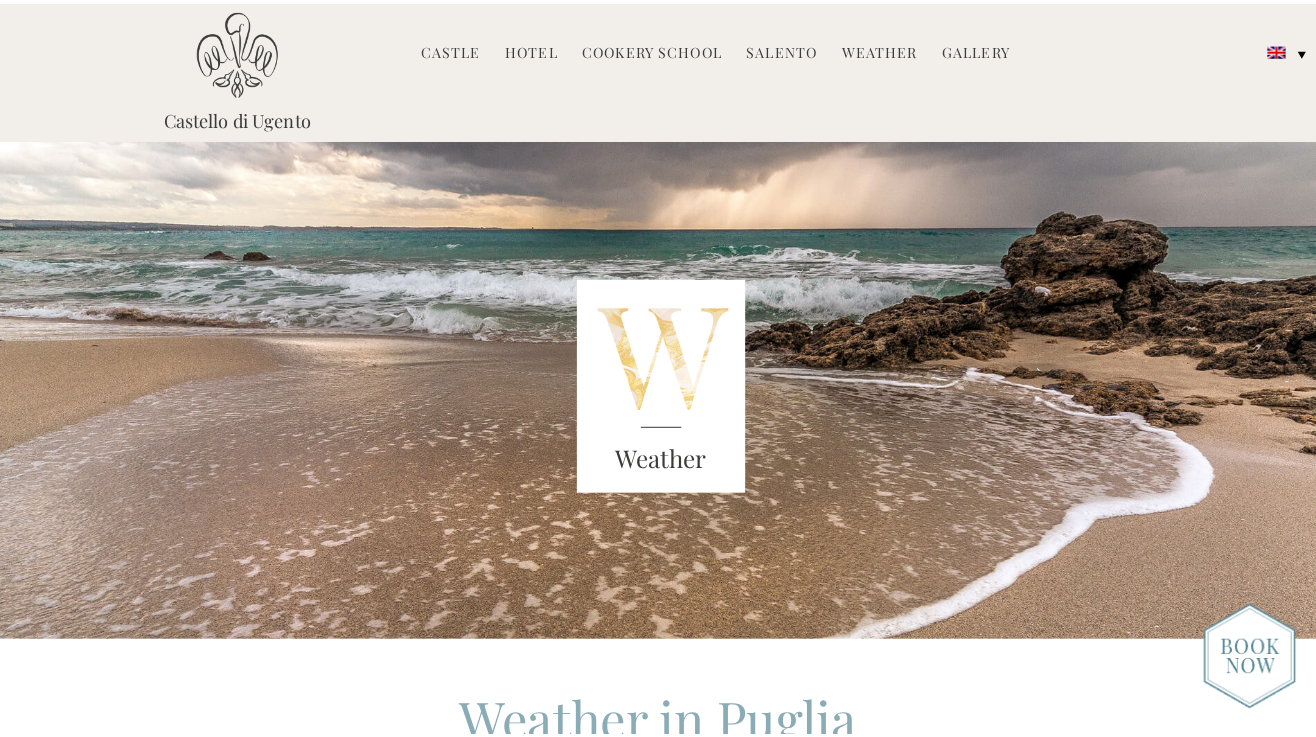 scroll, scrollTop: 0, scrollLeft: 0, axis: both 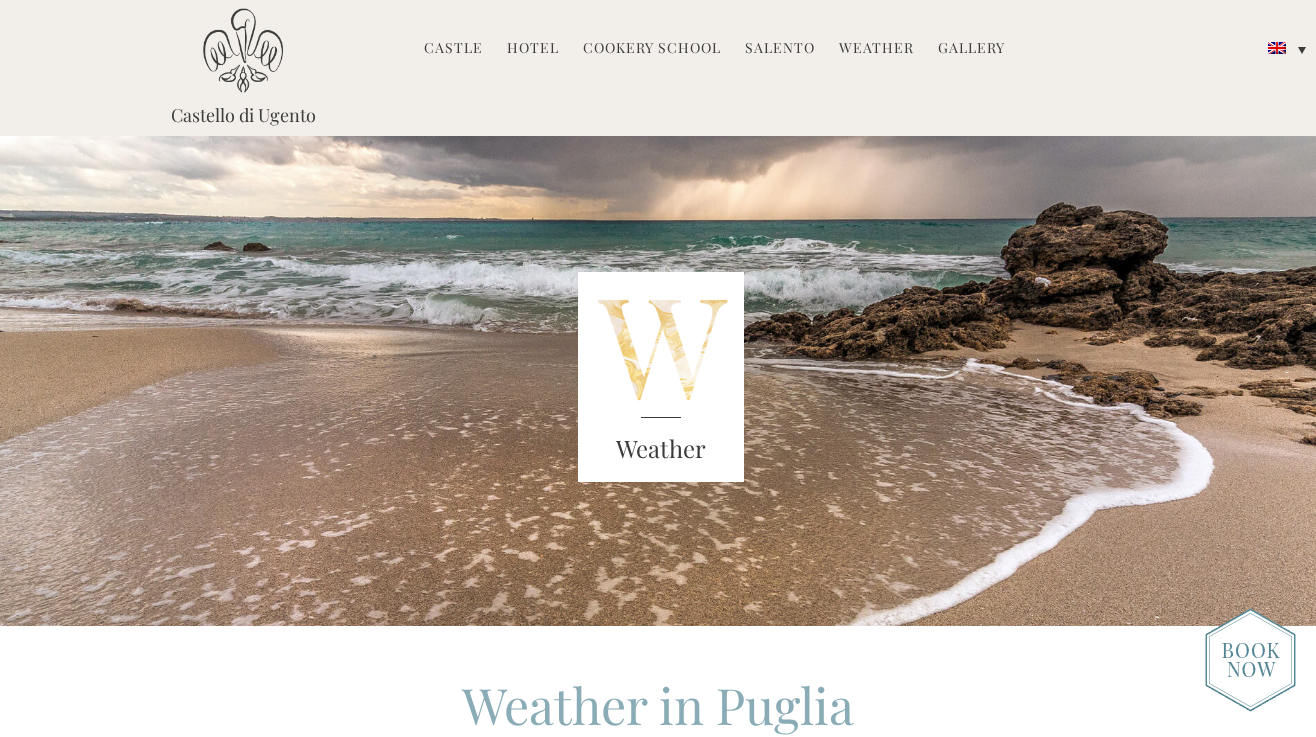 click on "Gallery" at bounding box center [971, 49] 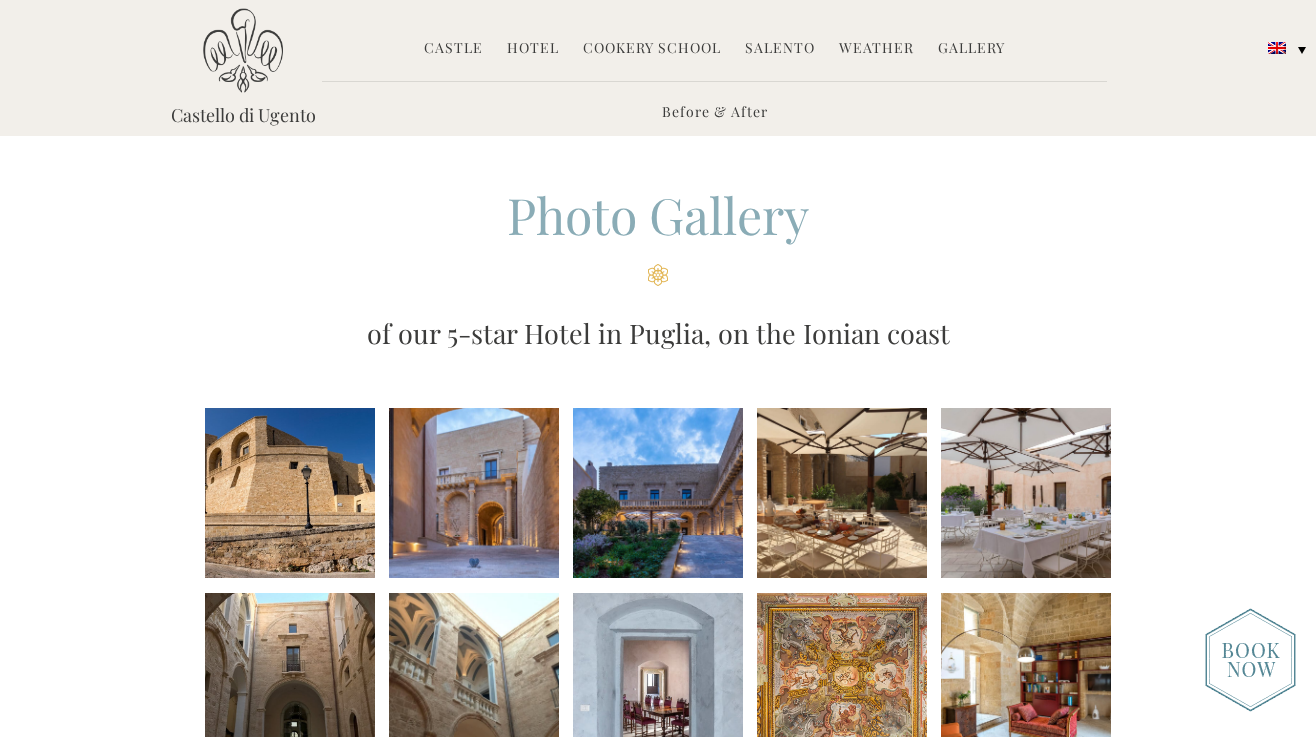 scroll, scrollTop: 0, scrollLeft: 0, axis: both 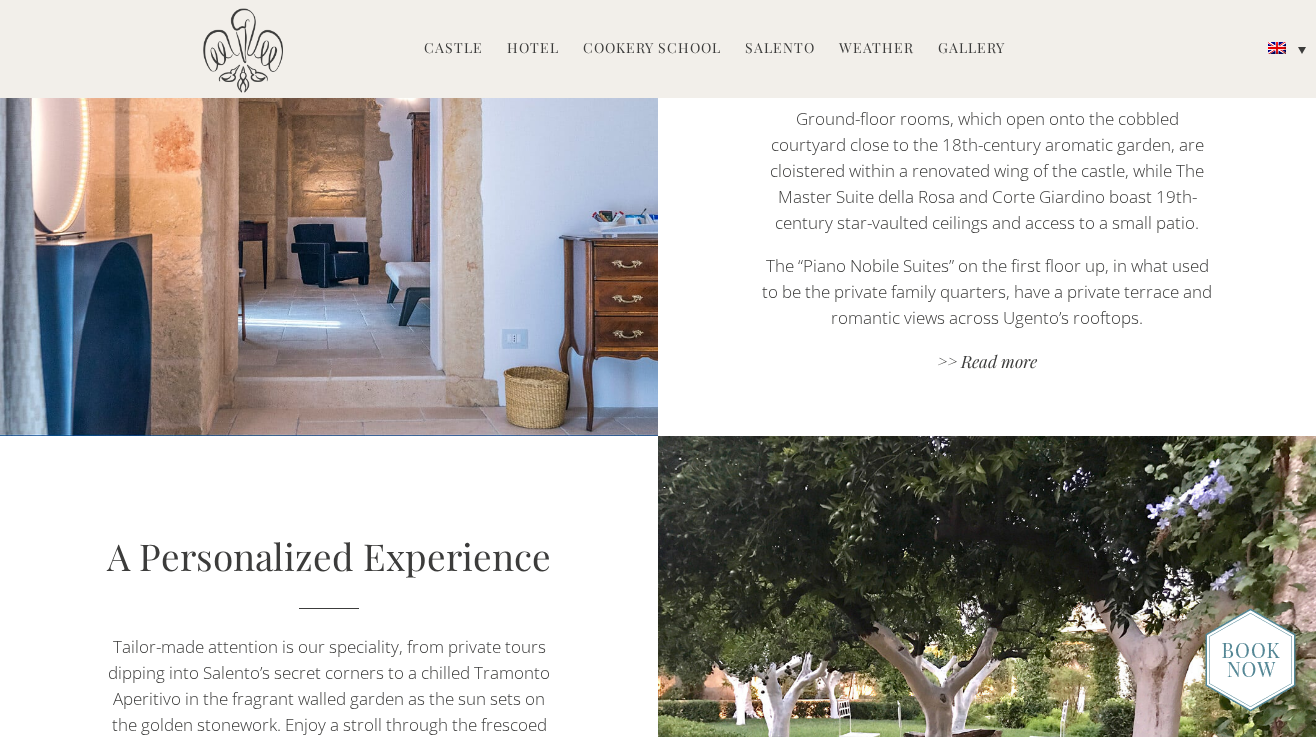 click at bounding box center (1250, 660) 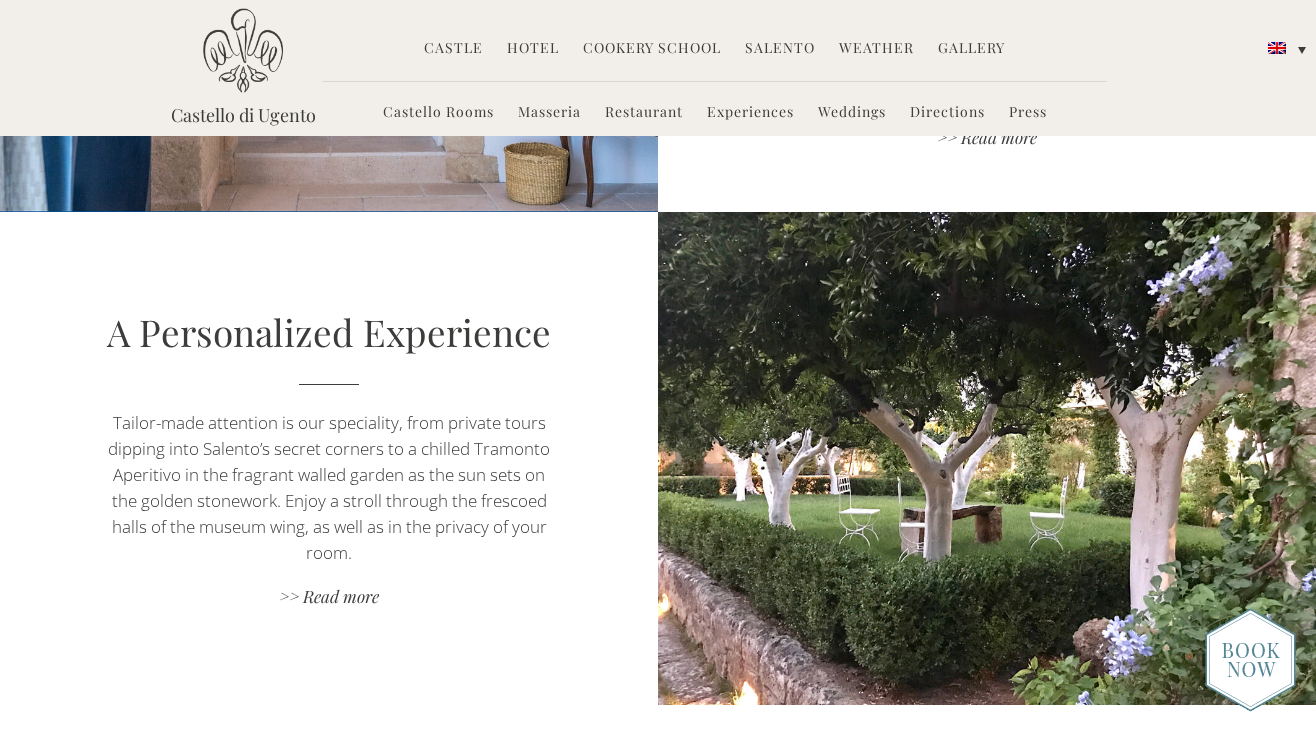 scroll, scrollTop: 0, scrollLeft: 0, axis: both 